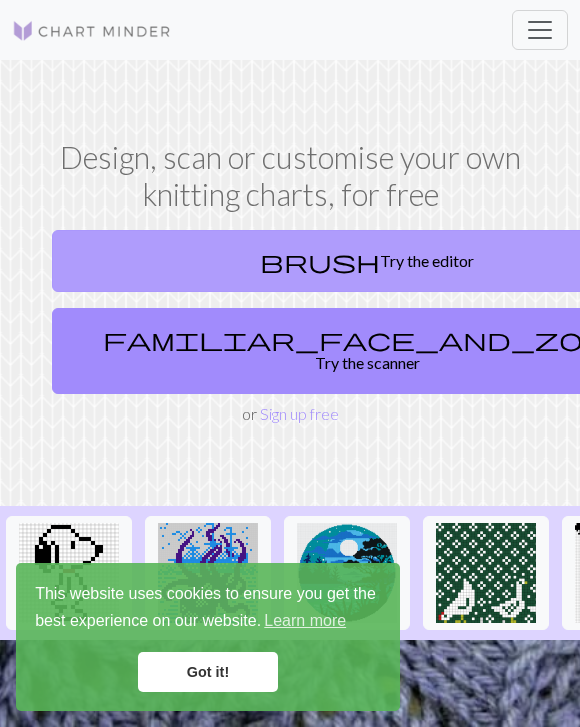 scroll, scrollTop: 0, scrollLeft: 0, axis: both 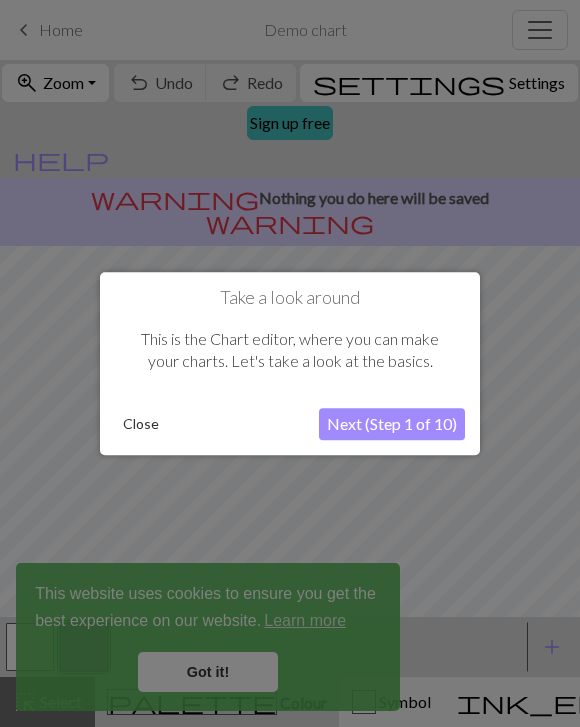 click on "Next (Step 1 of 10)" at bounding box center (392, 424) 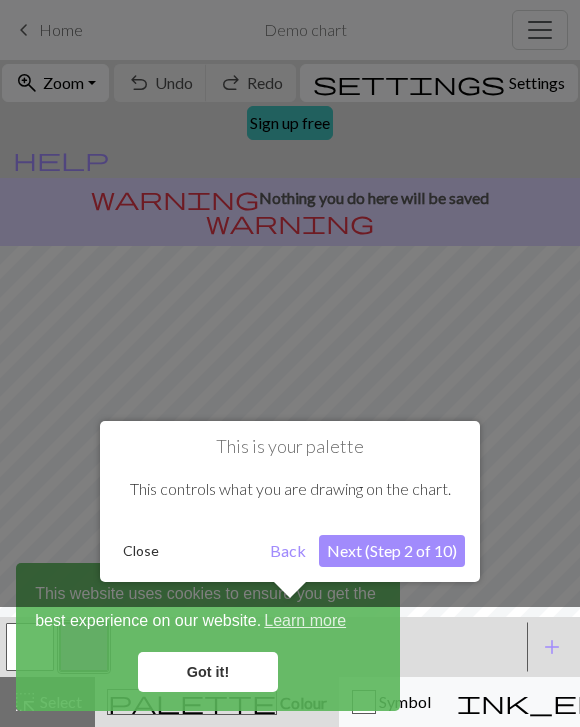 click at bounding box center (290, 672) 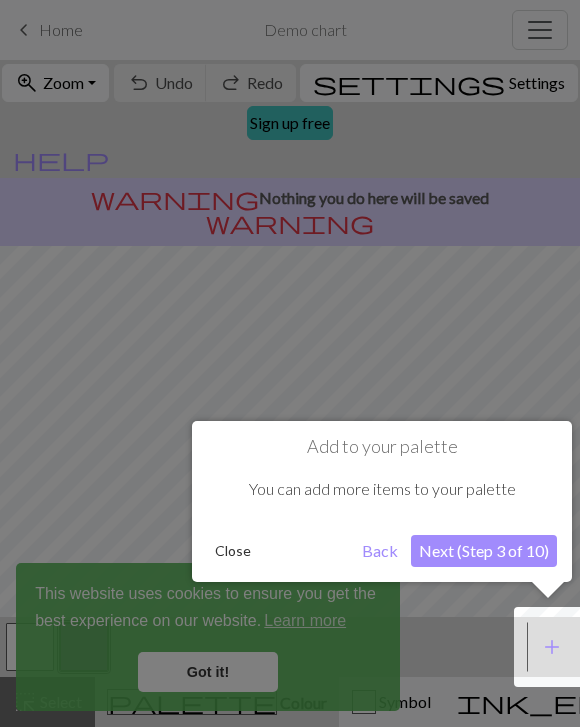 click on "Add to your palette You can add more items to your palette Close Back Next (Step 3 of 10)" at bounding box center (382, 501) 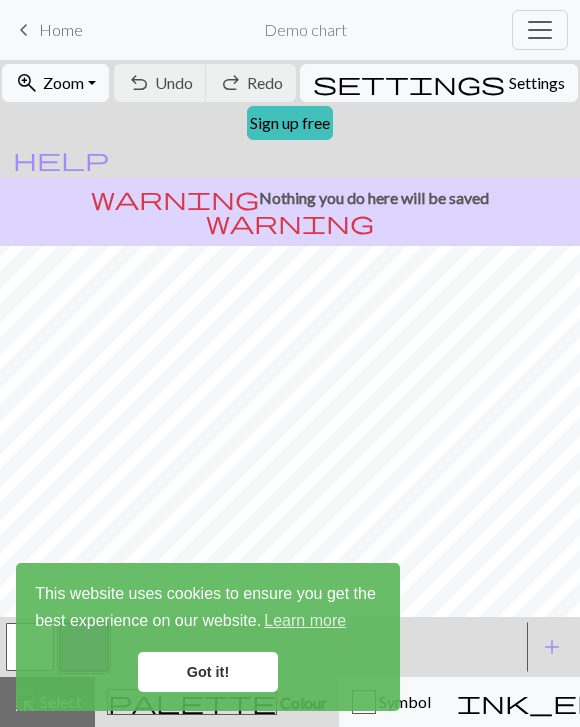 scroll, scrollTop: 272, scrollLeft: 0, axis: vertical 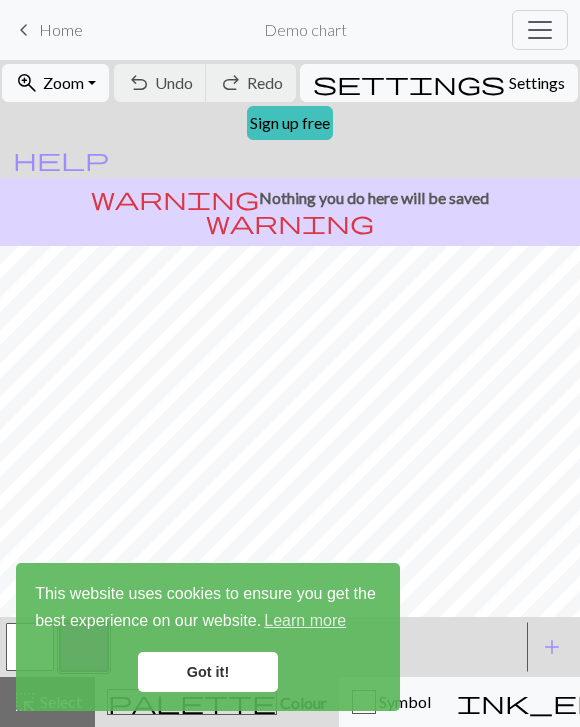 click on "keyboard_arrow_left" at bounding box center [24, 30] 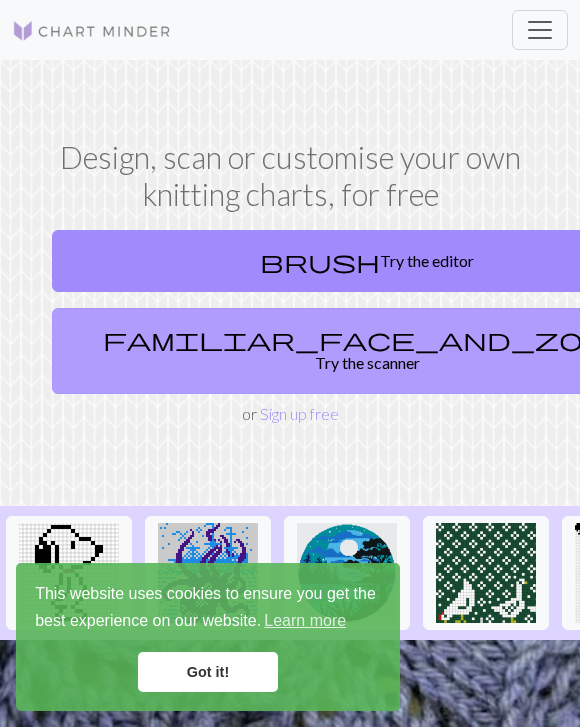 click on "familiar_face_and_zone  Try the scanner" at bounding box center (367, 351) 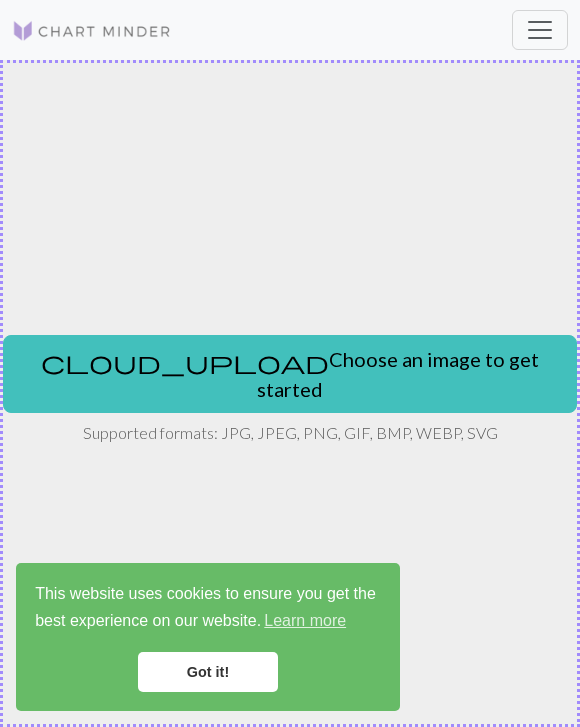 click on "cloud_upload  Choose an image to get started Supported formats: JPG, JPEG, PNG, GIF, BMP, WEBP, SVG" at bounding box center [290, 393] 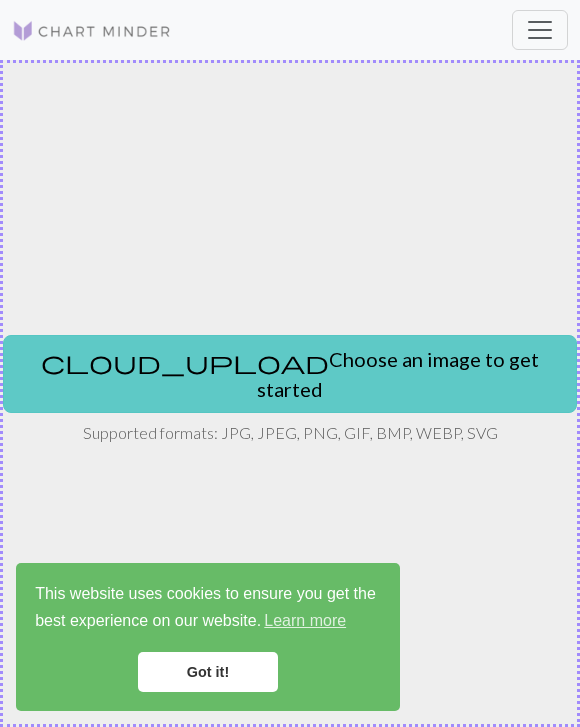 click on "cloud_upload  Choose an image to get started" at bounding box center (290, 374) 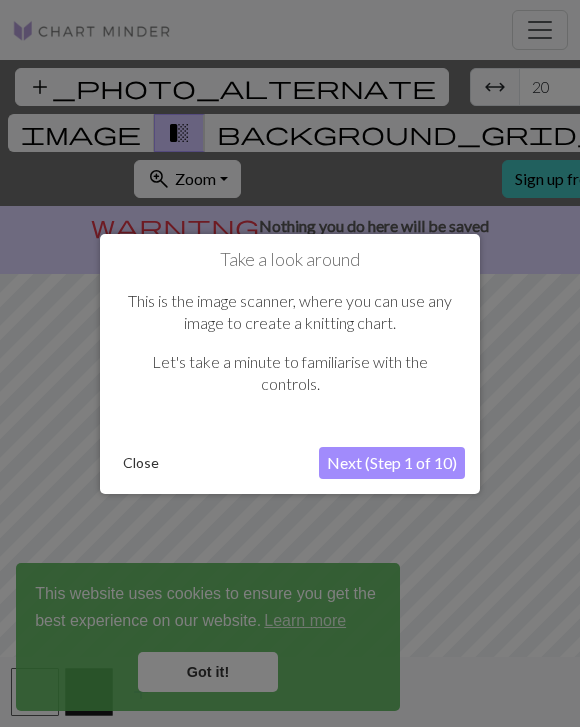 click at bounding box center [290, 363] 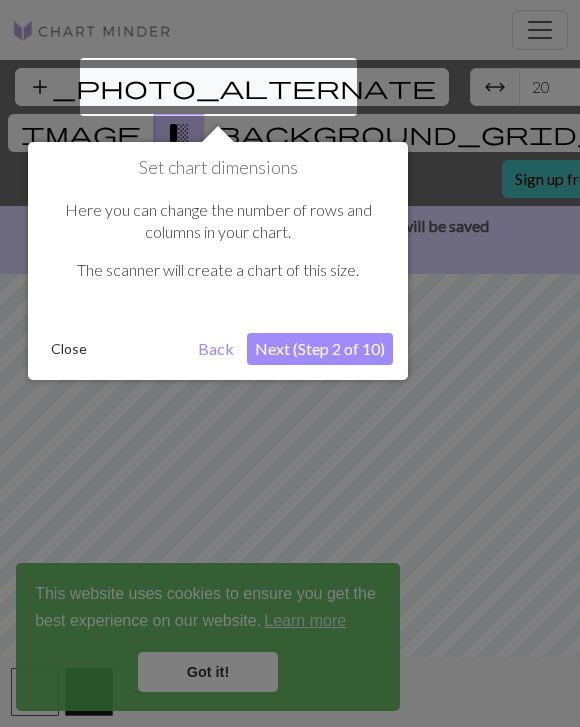 click at bounding box center [290, 363] 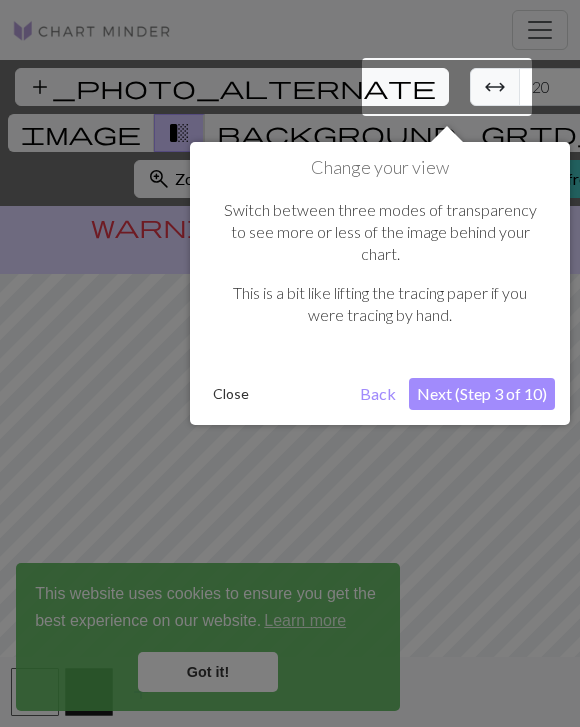 click at bounding box center (290, 363) 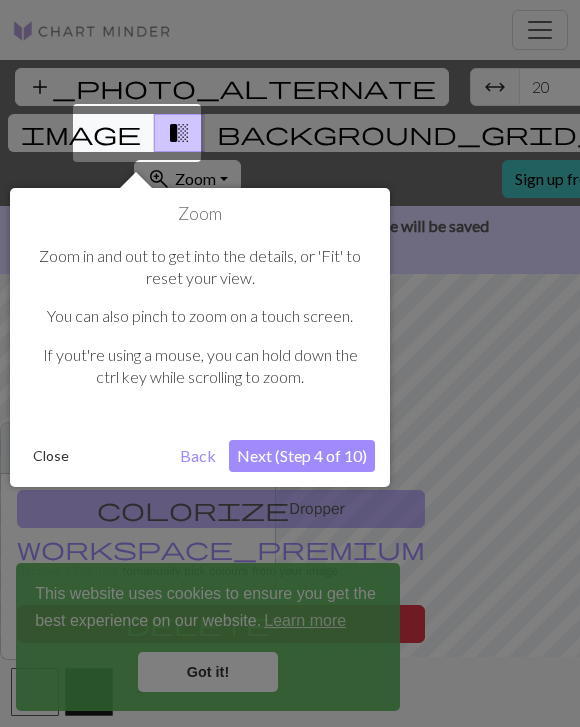 click at bounding box center (290, 363) 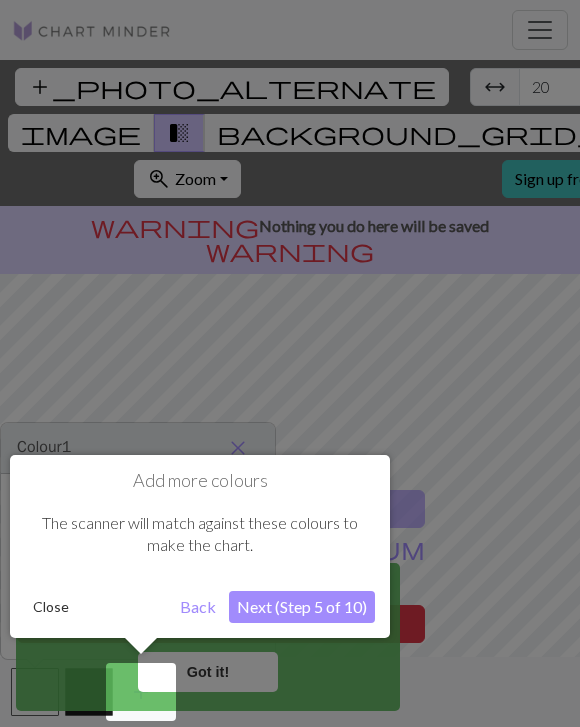 click at bounding box center [290, 363] 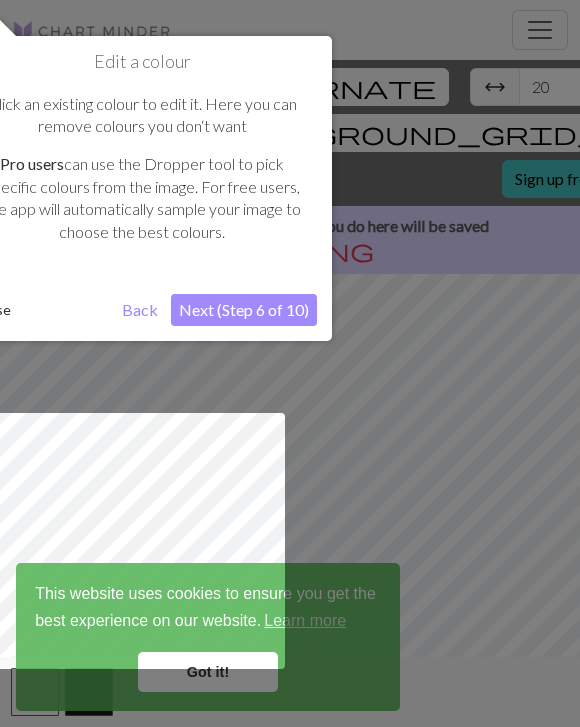 click at bounding box center [290, 363] 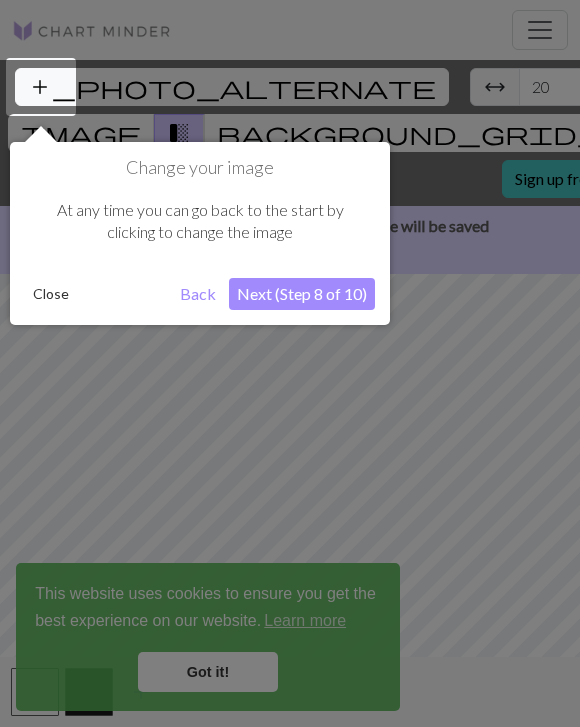 click at bounding box center [290, 363] 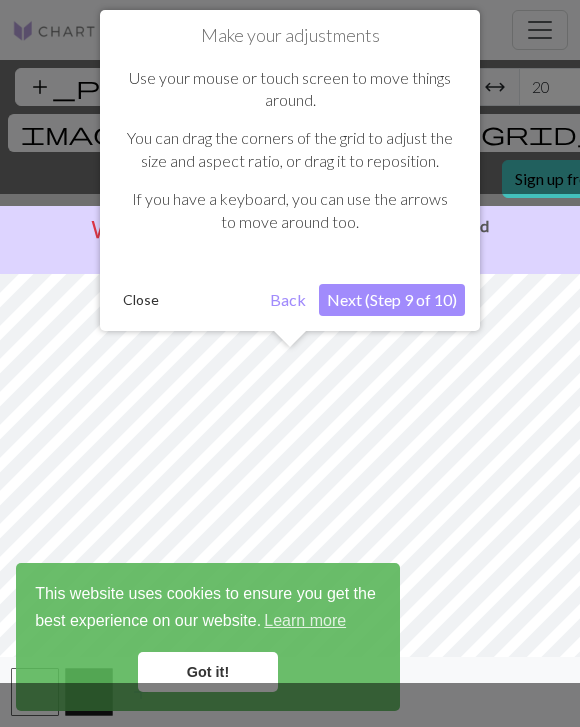 click at bounding box center (290, 438) 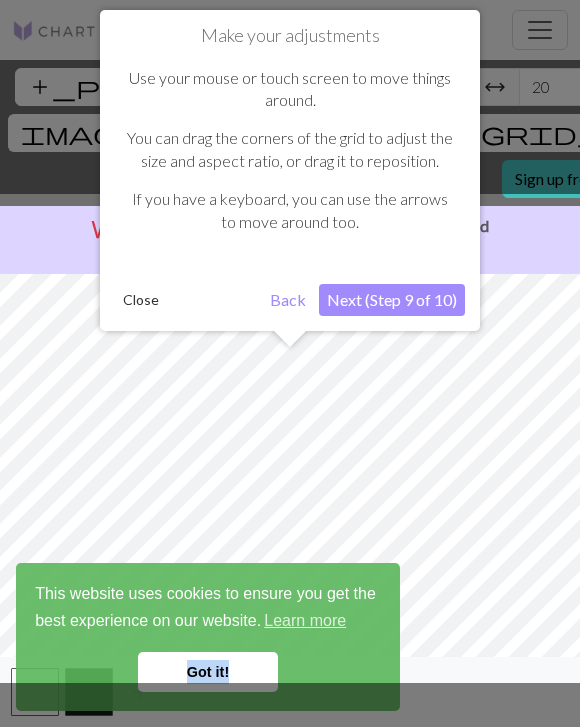 click on "Got it!" at bounding box center (208, 672) 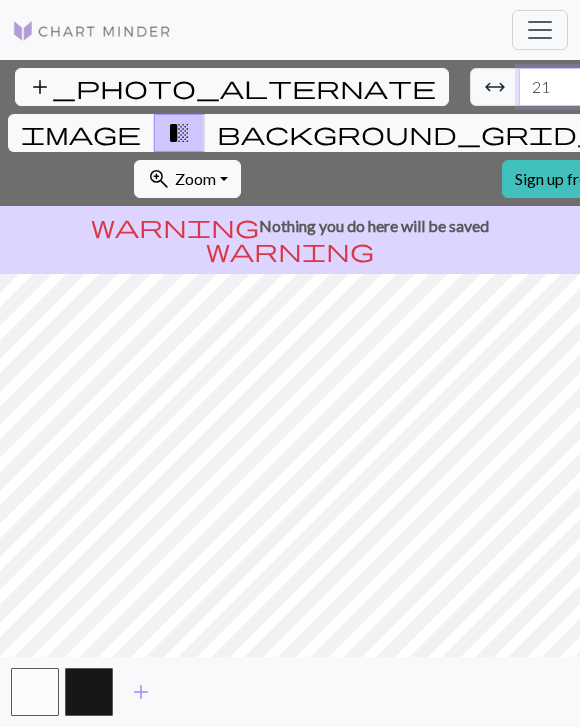 click on "21" at bounding box center (559, 87) 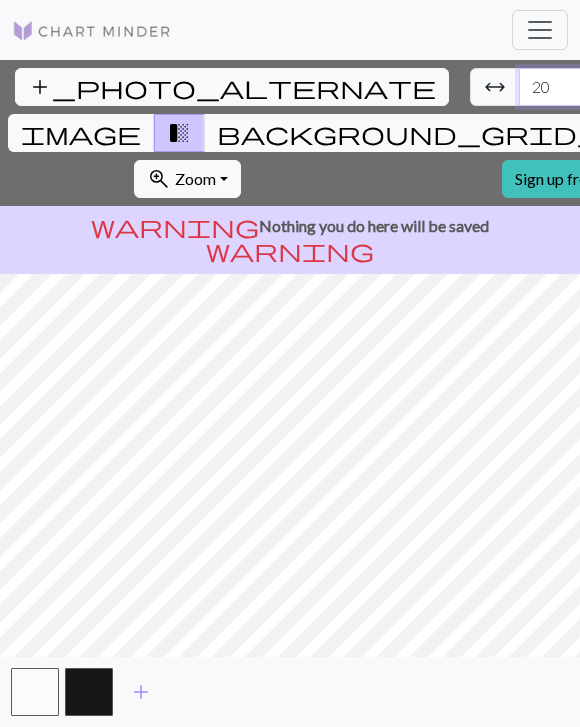 click on "20" at bounding box center (559, 87) 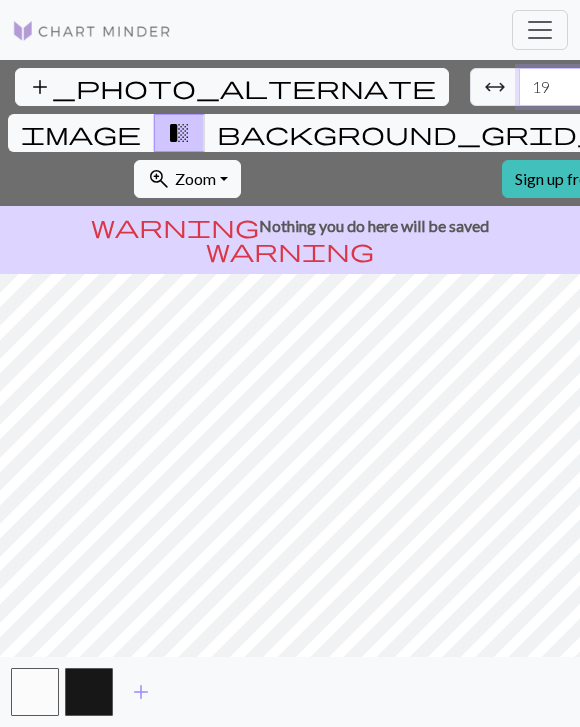click on "19" at bounding box center [559, 87] 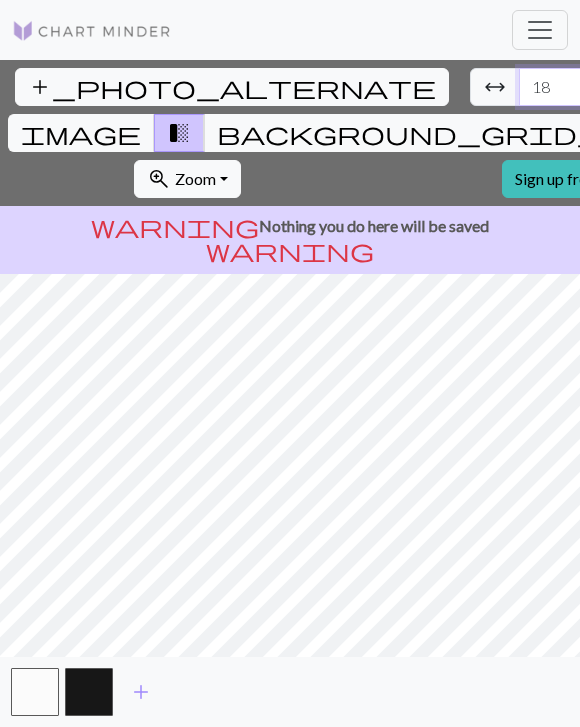click on "18" at bounding box center [559, 87] 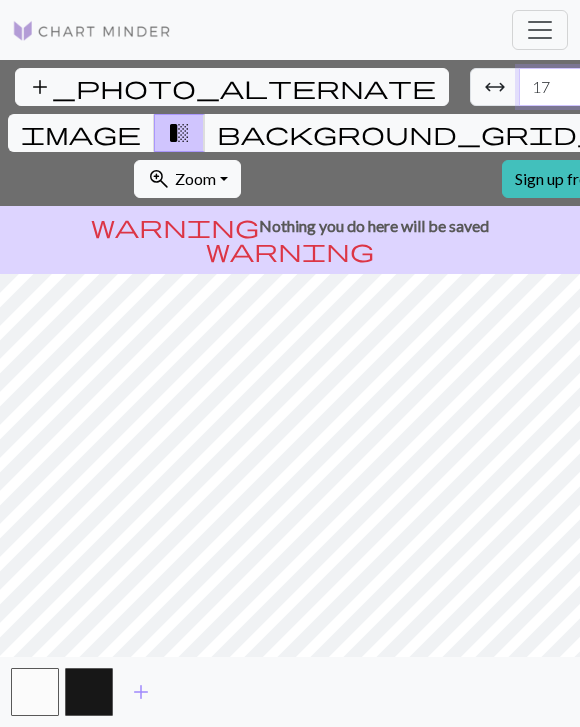 click on "17" at bounding box center (559, 87) 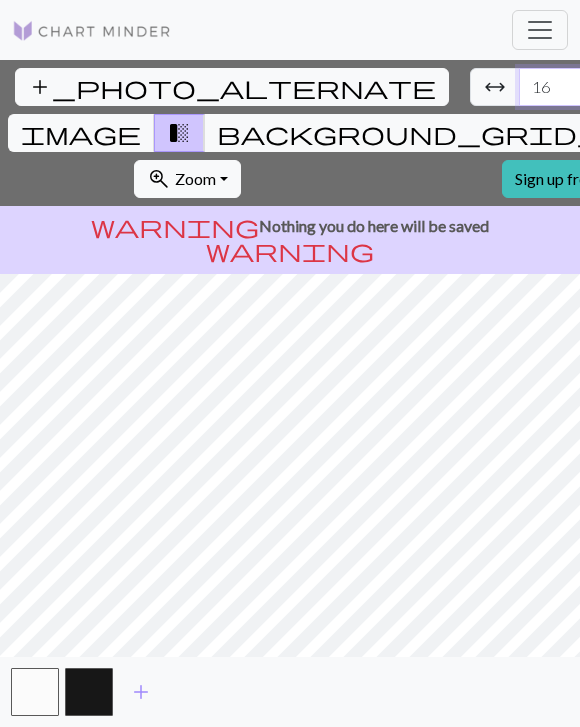 click on "16" at bounding box center [559, 87] 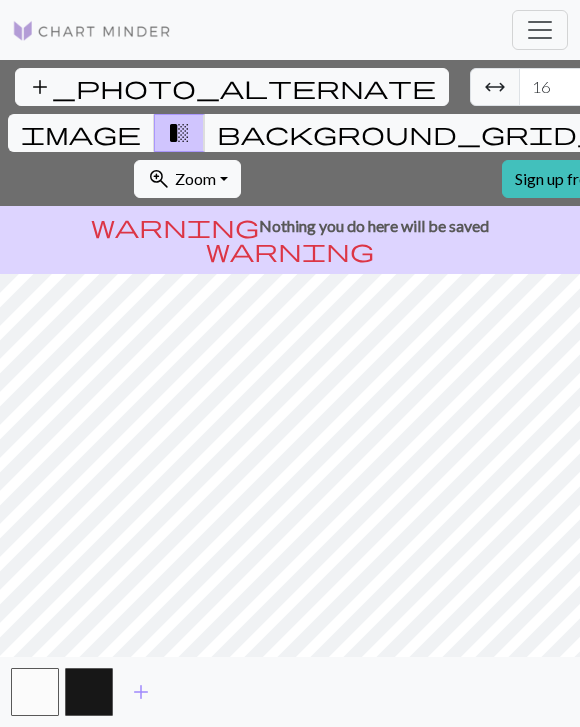 click on "12" at bounding box center (687, 87) 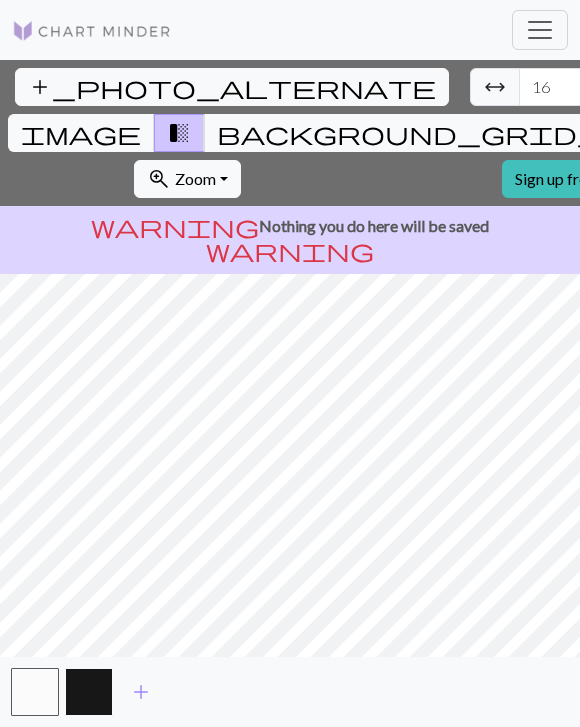 click at bounding box center [89, 692] 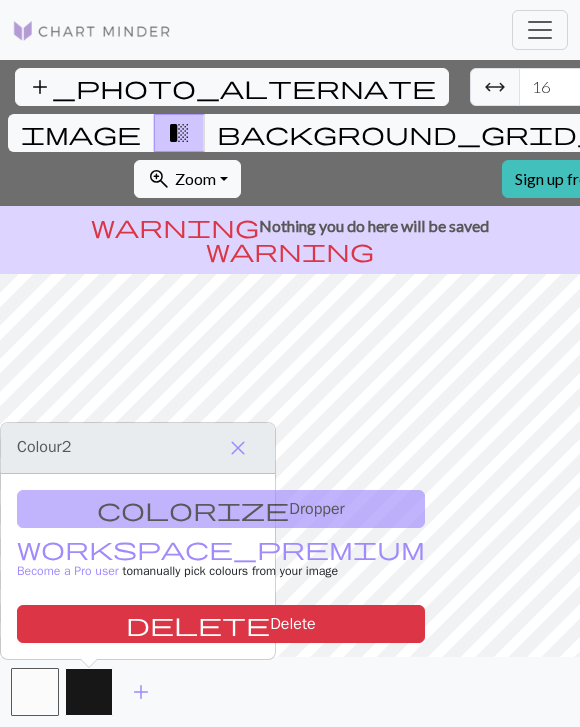 click at bounding box center [89, 692] 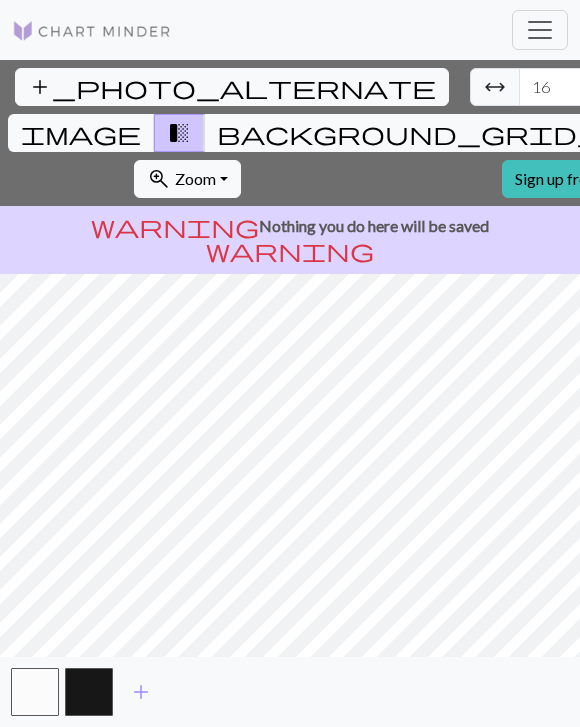 click on "add" at bounding box center (290, 692) 